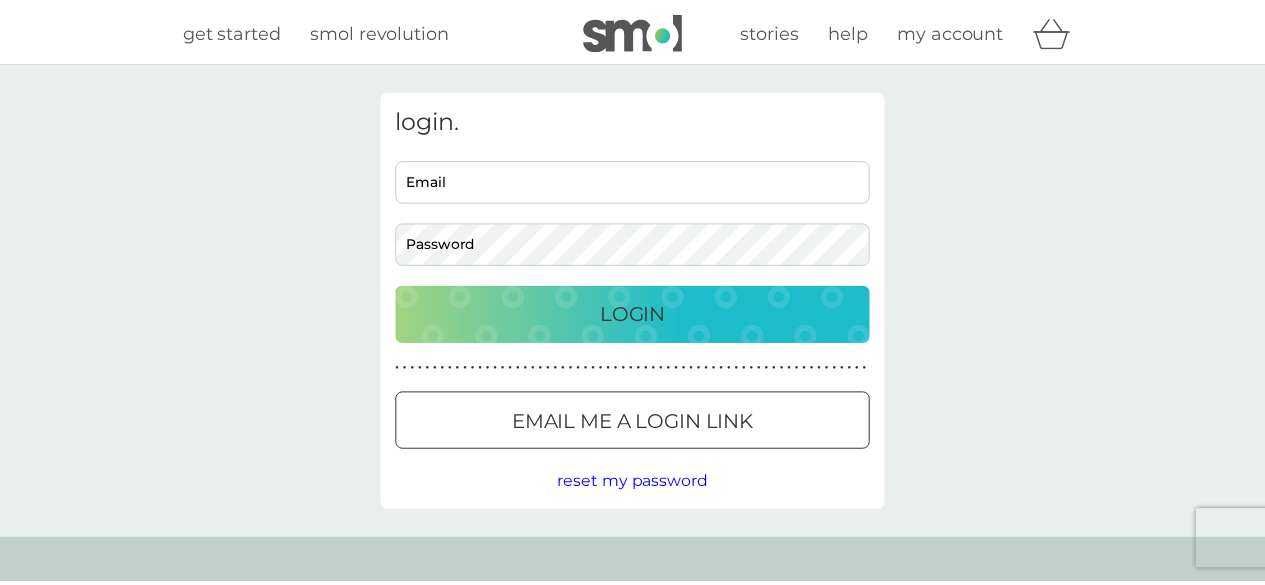 scroll, scrollTop: 0, scrollLeft: 0, axis: both 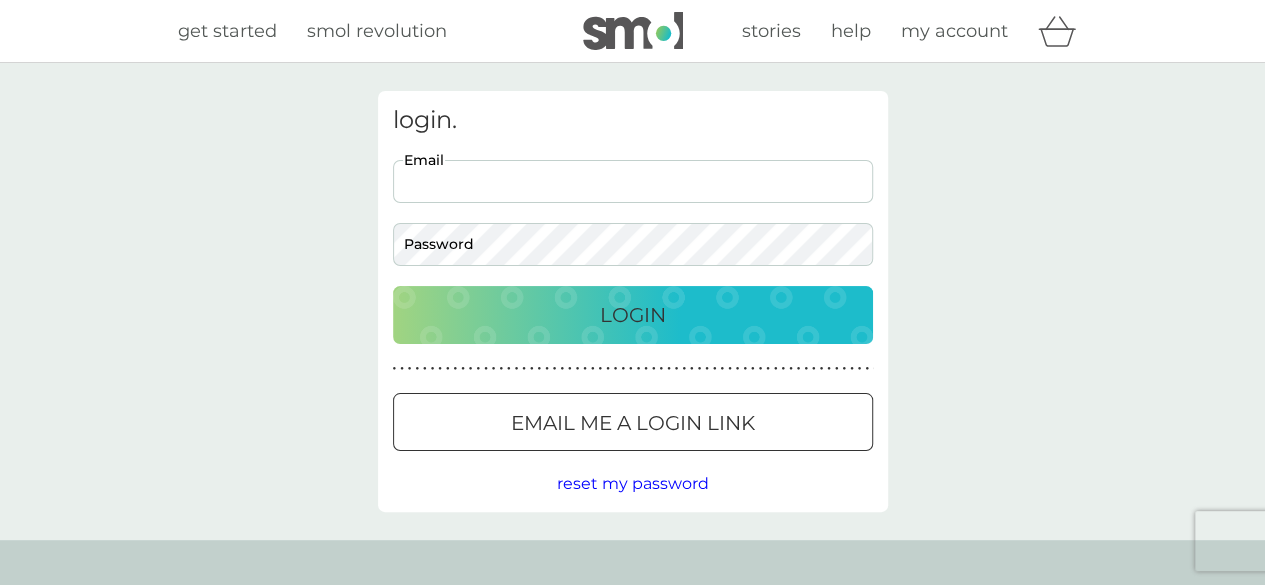 click on "Email" at bounding box center (633, 181) 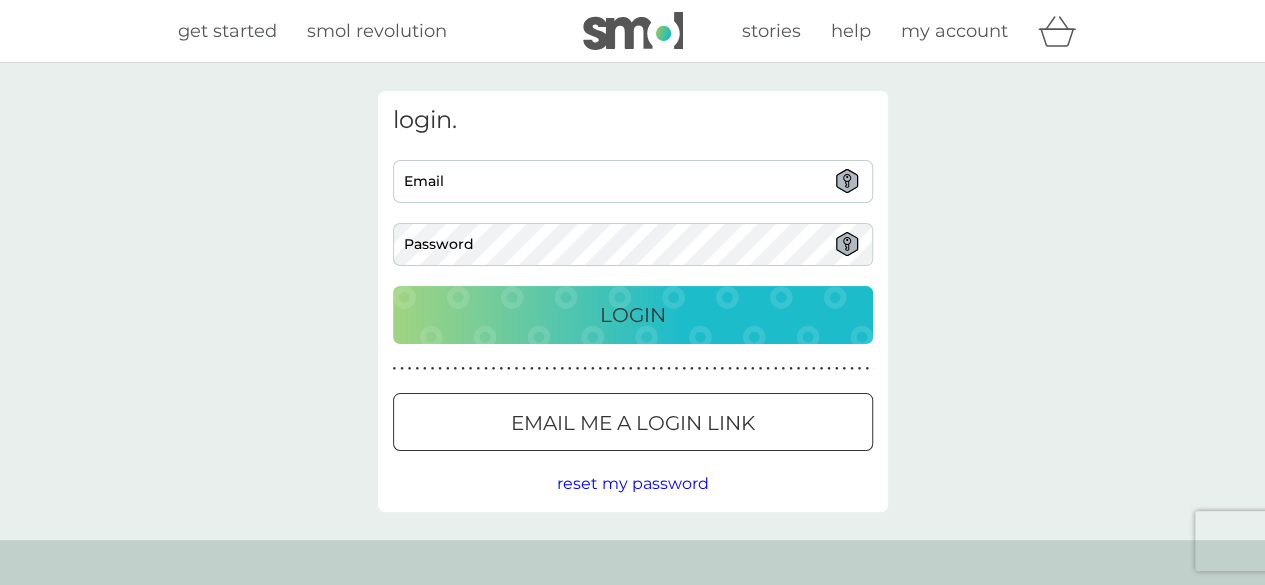 type on "[PERSON_NAME][EMAIL_ADDRESS][PERSON_NAME][DOMAIN_NAME]" 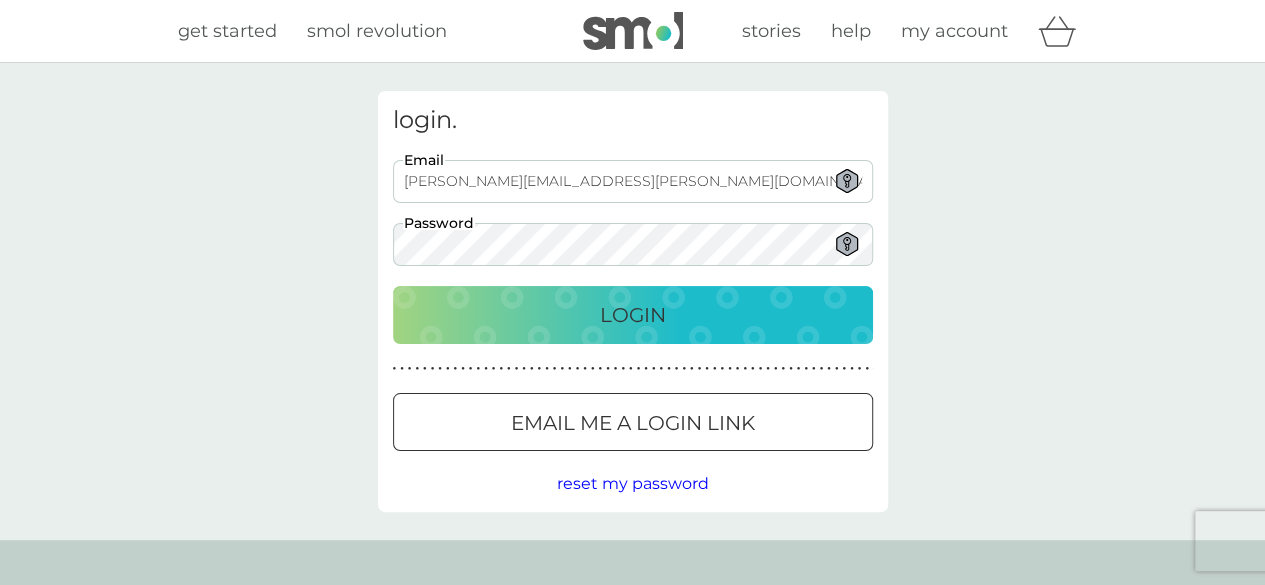 click on "Login" at bounding box center [633, 315] 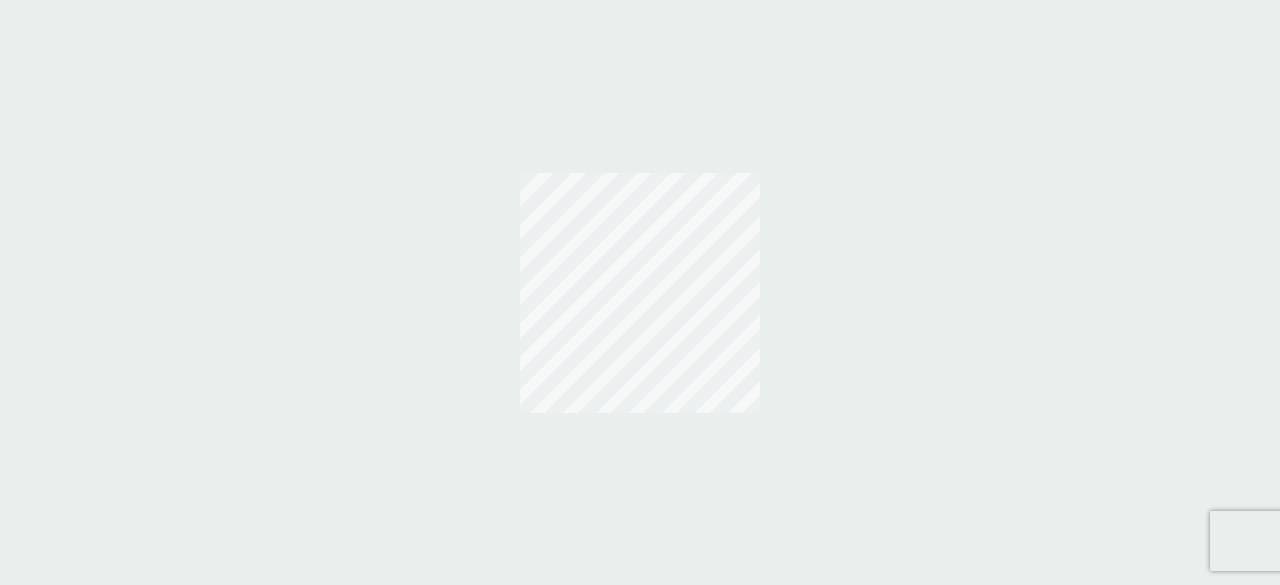 scroll, scrollTop: 0, scrollLeft: 0, axis: both 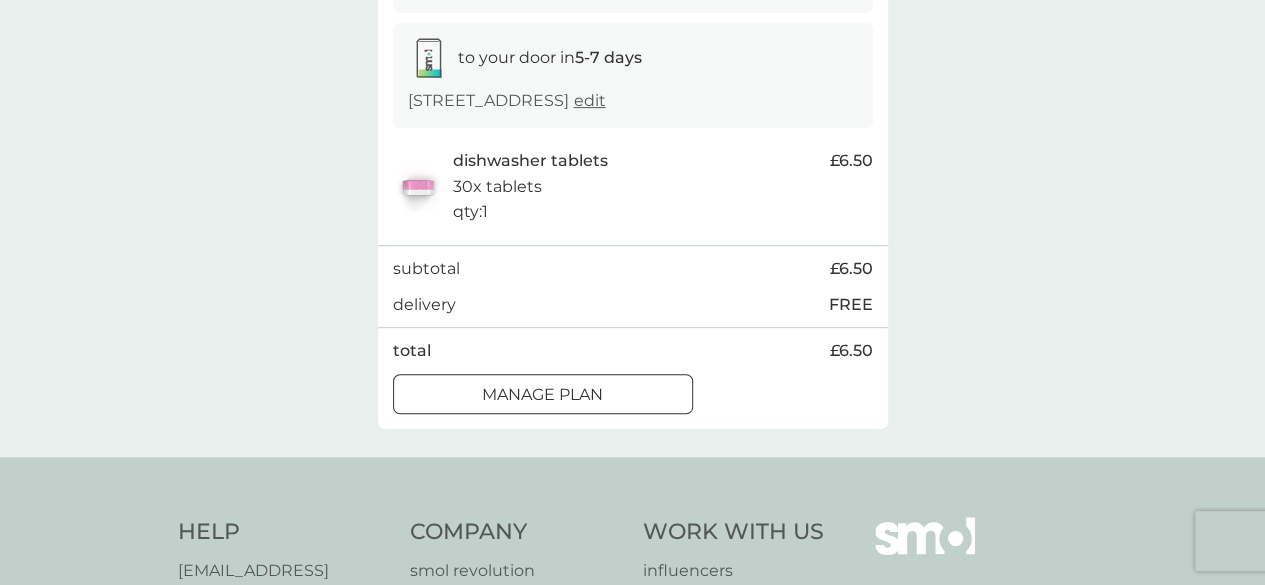 click on "Manage plan" at bounding box center (543, 395) 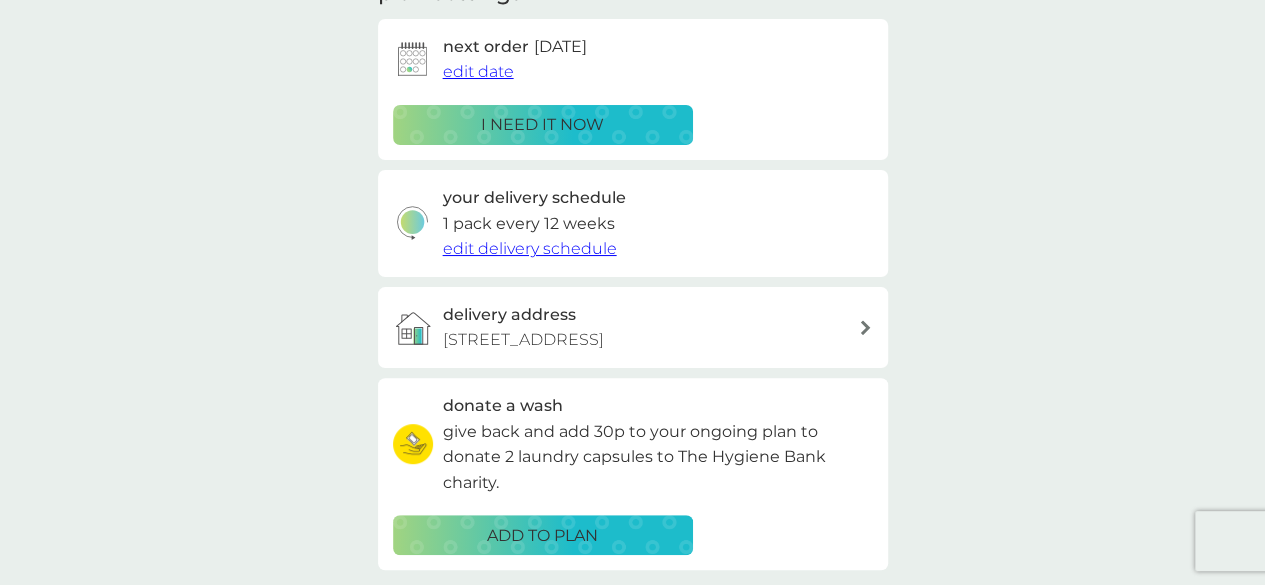 scroll, scrollTop: 0, scrollLeft: 0, axis: both 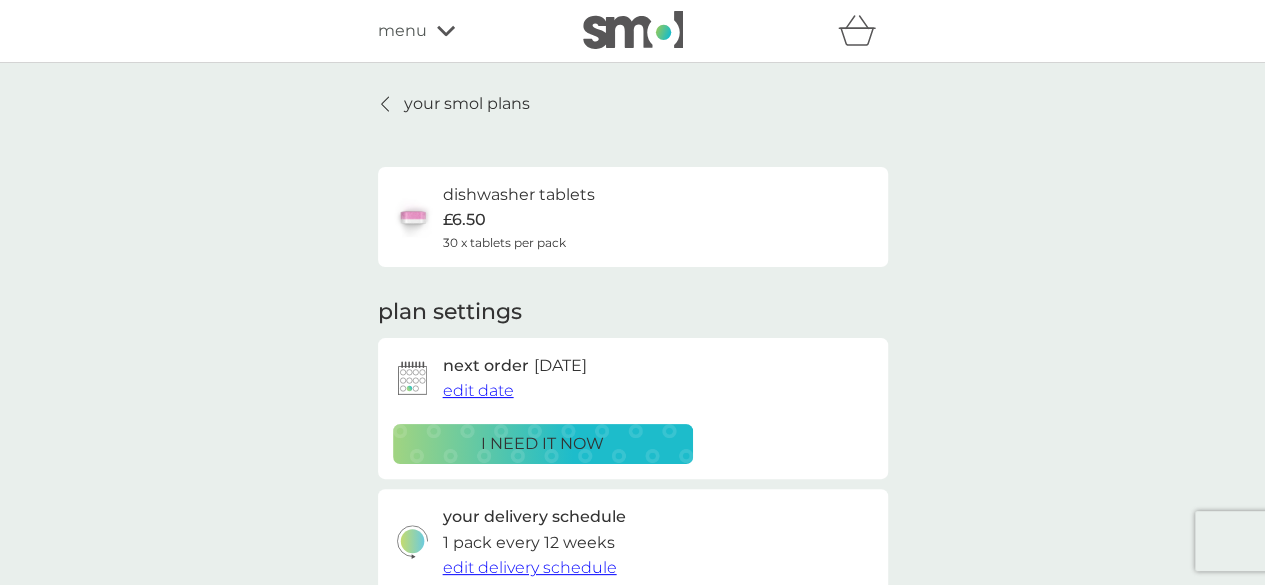 click on "your smol plans dishwasher tablets £6.50 30 x tablets per pack plan settings next order 16 Jul 2025 edit date i need it now your delivery schedule 1 pack every 12 weeks edit delivery schedule delivery address 9 Locksley Gardens,  Belfast, BT10 0EA donate a wash give back and add 30p to your ongoing plan to donate 2 laundry capsules to The Hygiene Bank charity. ADD TO PLAN Pause plan cancel plan" at bounding box center (632, 553) 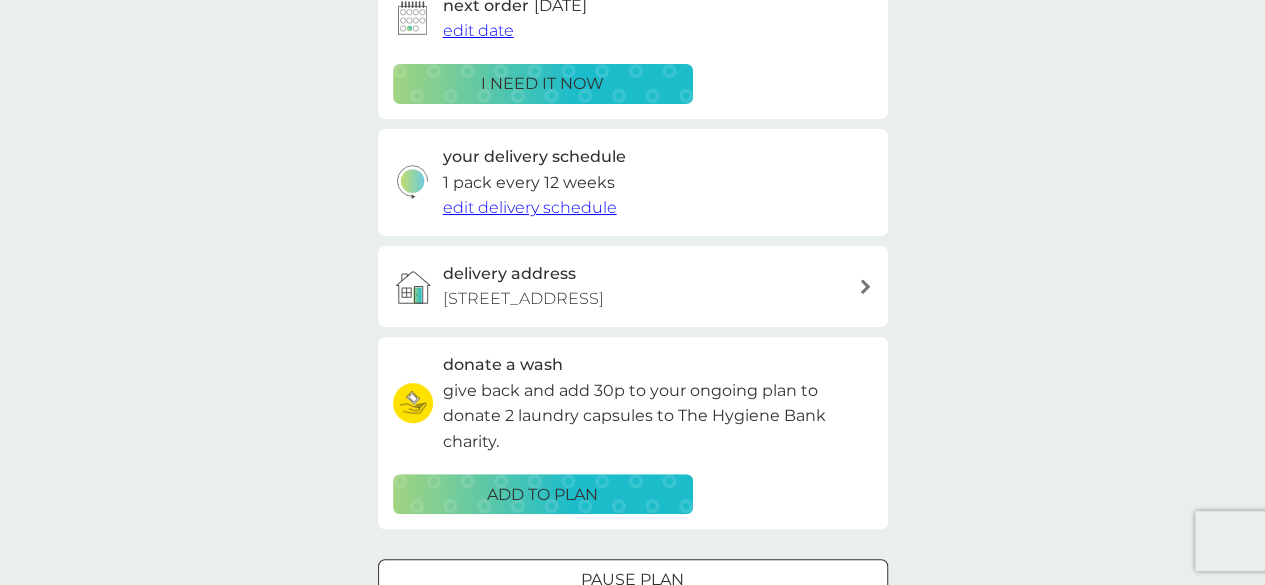scroll, scrollTop: 400, scrollLeft: 0, axis: vertical 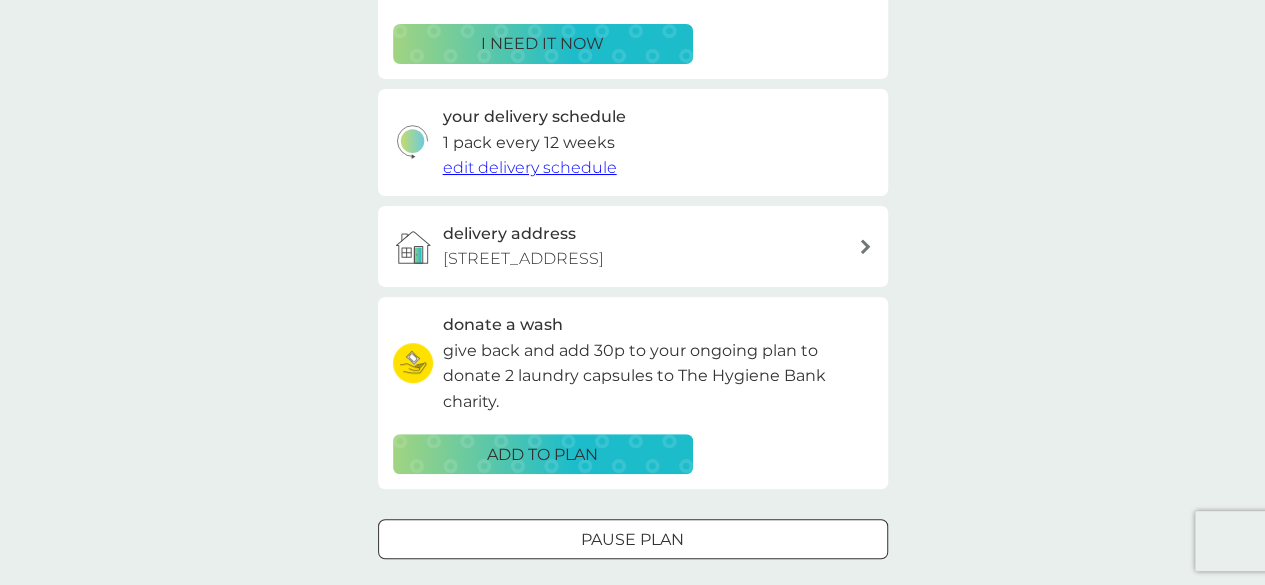 click on "edit delivery schedule" at bounding box center (530, 167) 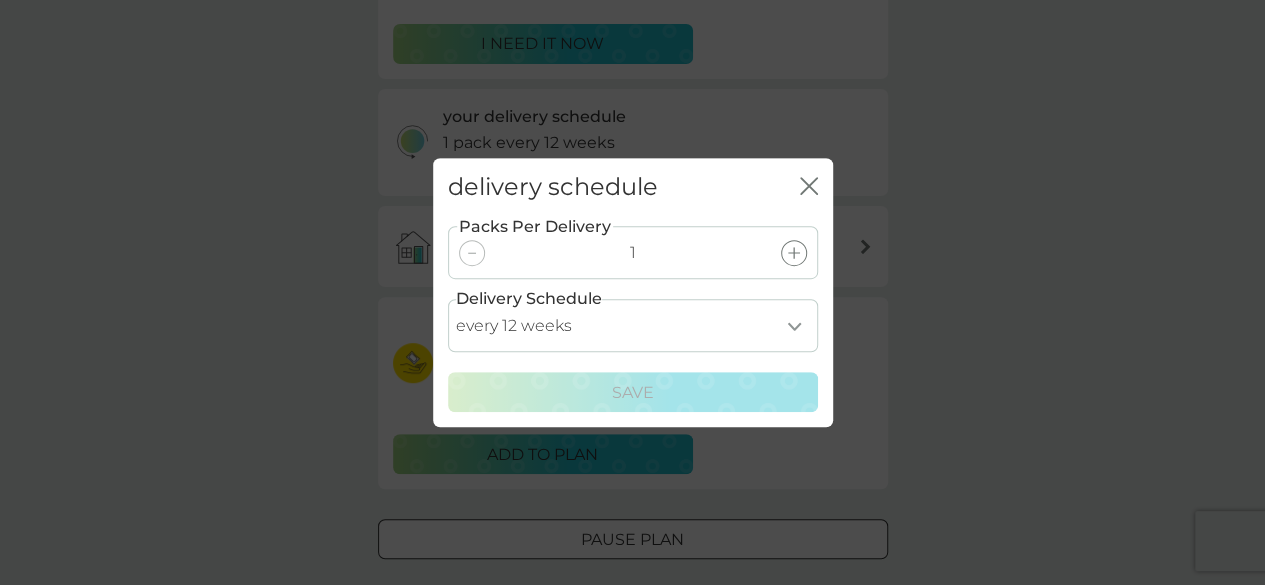 click on "every 1 week every 2 weeks every 3 weeks every 4 weeks every 5 weeks every 6 weeks every 7 weeks every 8 weeks every 9 weeks every 10 weeks every 11 weeks every 12 weeks every 13 weeks every 14 weeks every 15 weeks every 16 weeks every 17 weeks" at bounding box center [633, 325] 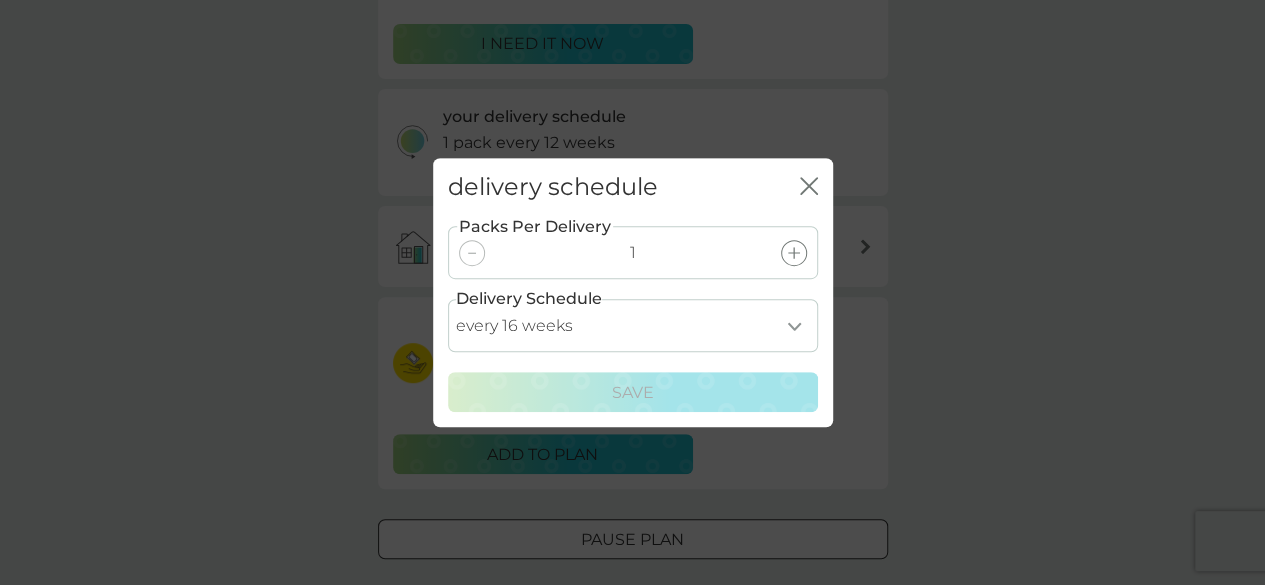 click on "every 1 week every 2 weeks every 3 weeks every 4 weeks every 5 weeks every 6 weeks every 7 weeks every 8 weeks every 9 weeks every 10 weeks every 11 weeks every 12 weeks every 13 weeks every 14 weeks every 15 weeks every 16 weeks every 17 weeks" at bounding box center (633, 325) 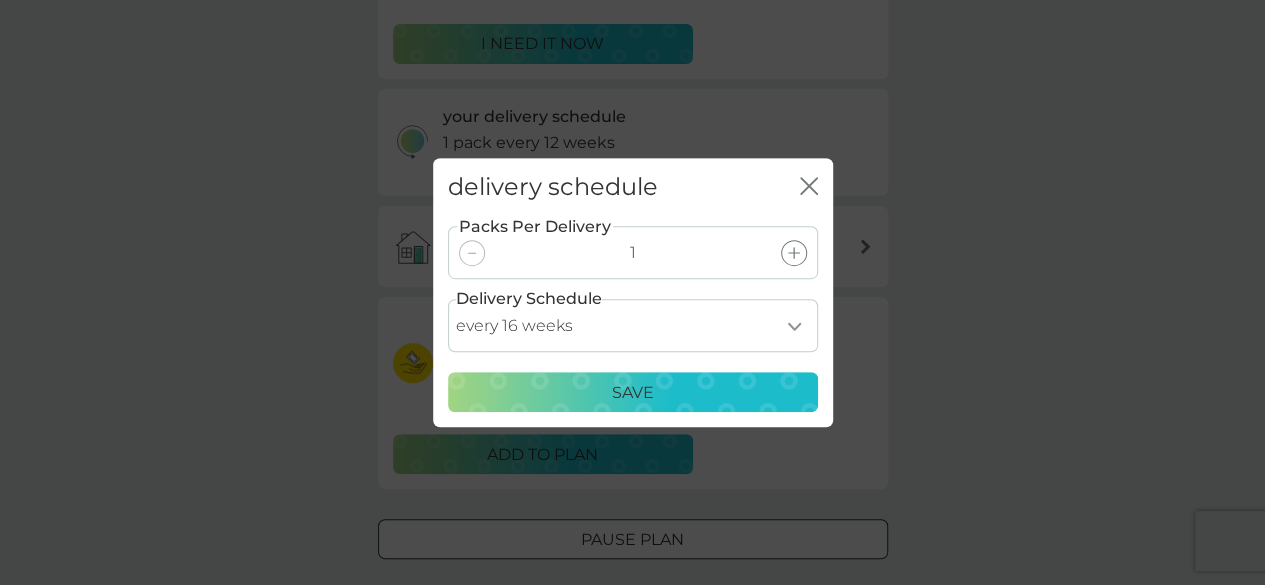 click on "Save" at bounding box center (633, 393) 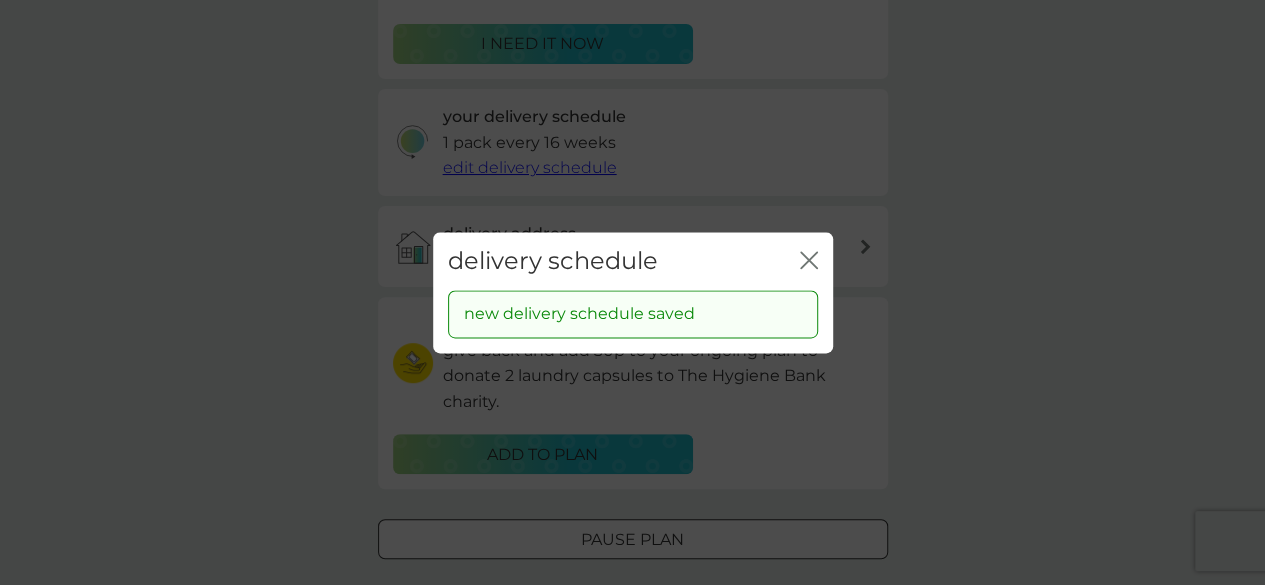 click on "close" 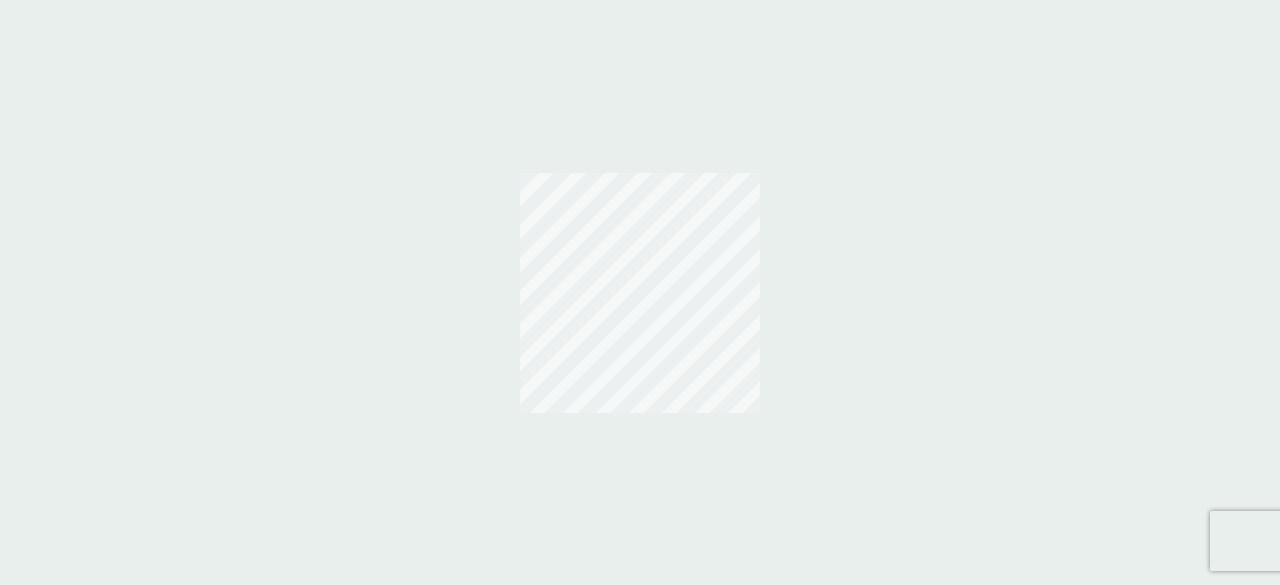 scroll, scrollTop: 0, scrollLeft: 0, axis: both 